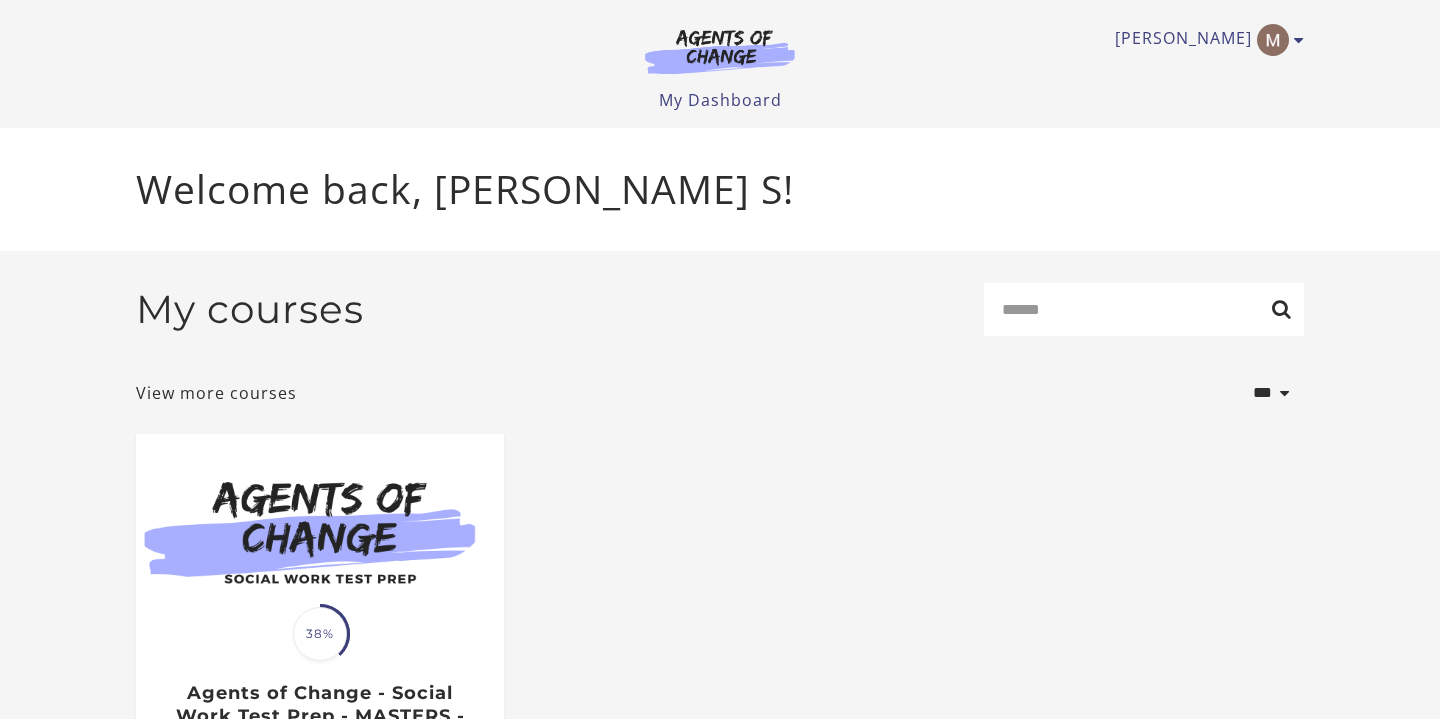 scroll, scrollTop: 0, scrollLeft: 0, axis: both 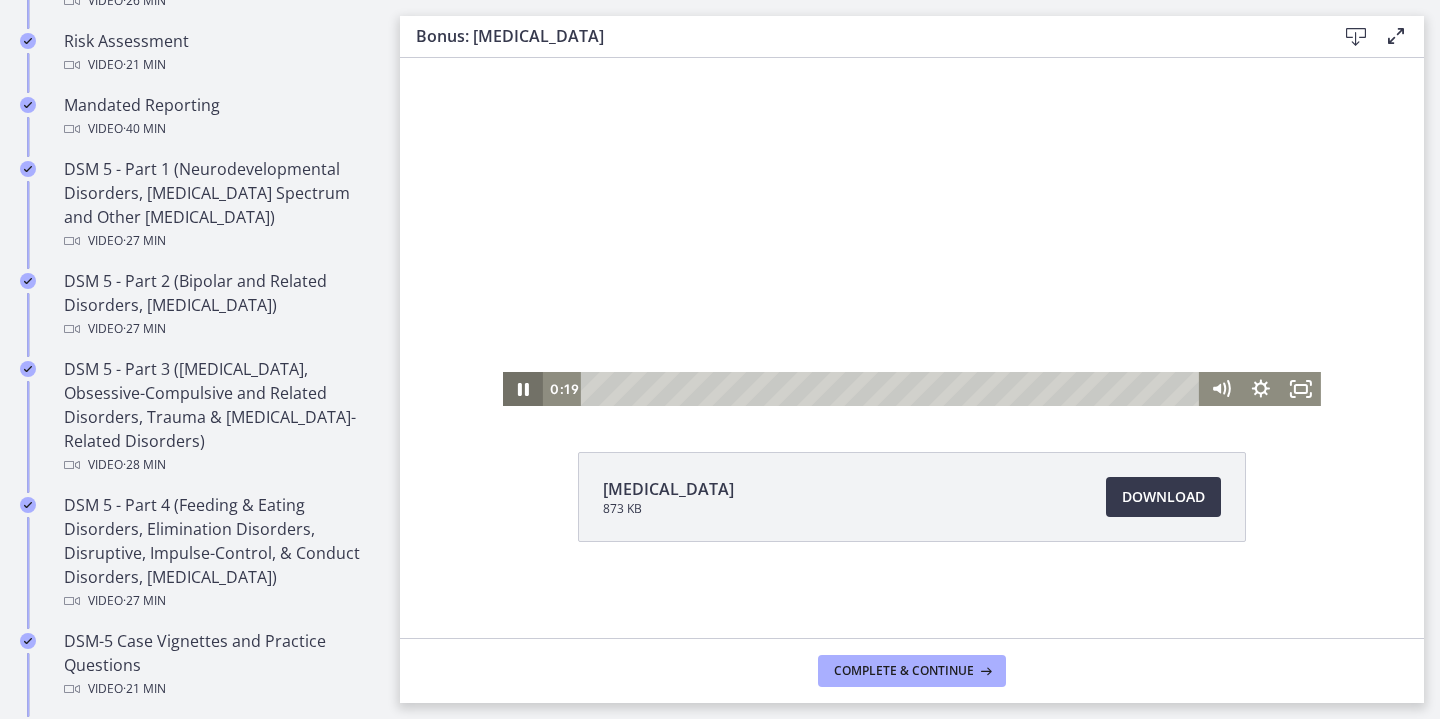 click 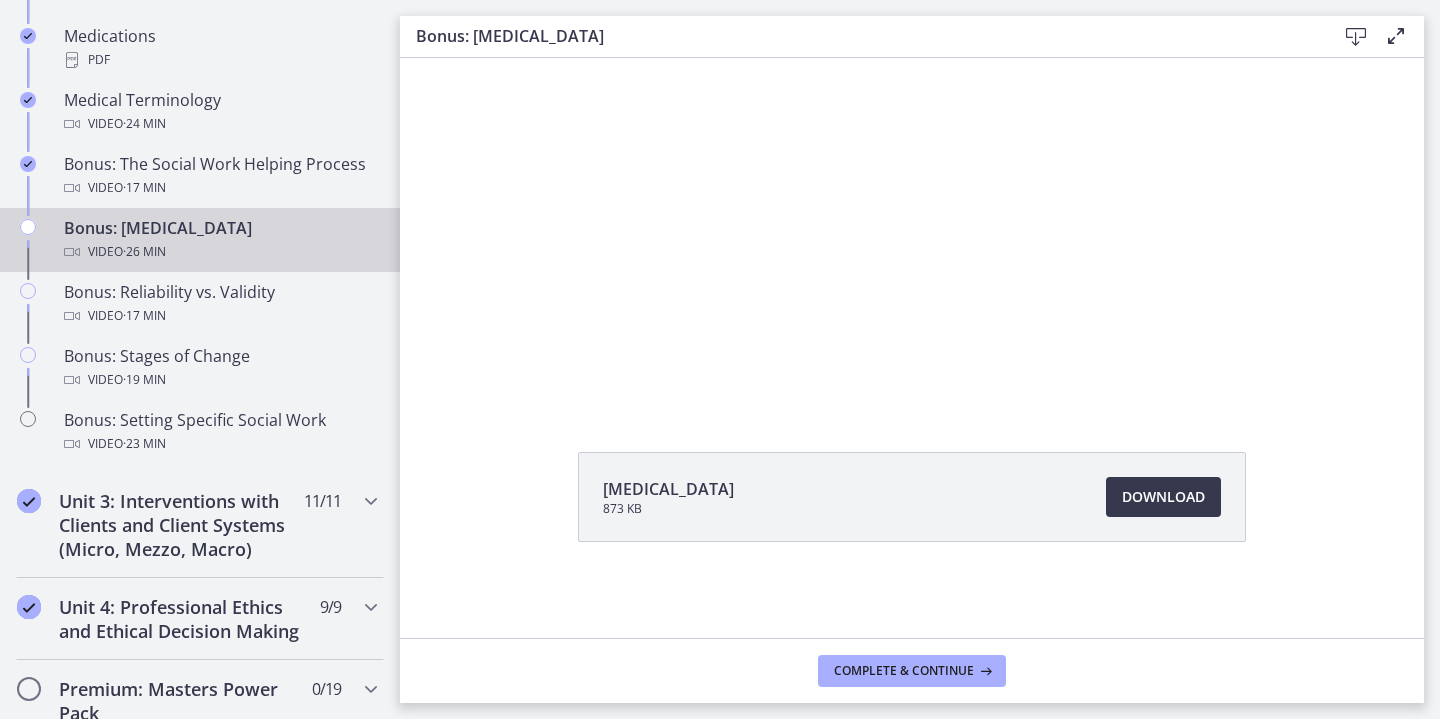scroll, scrollTop: 1529, scrollLeft: 0, axis: vertical 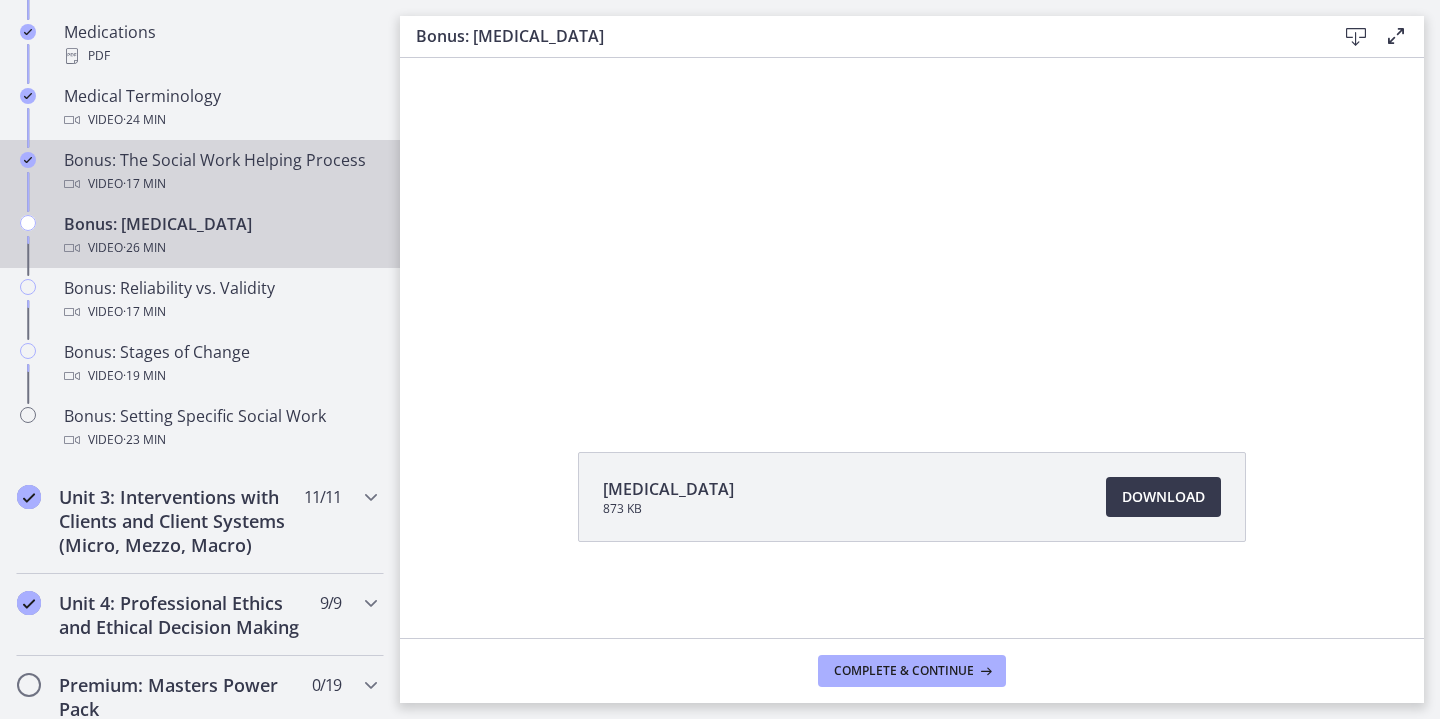 click on "Bonus: The Social Work Helping Process
Video
·  17 min" at bounding box center [220, 172] 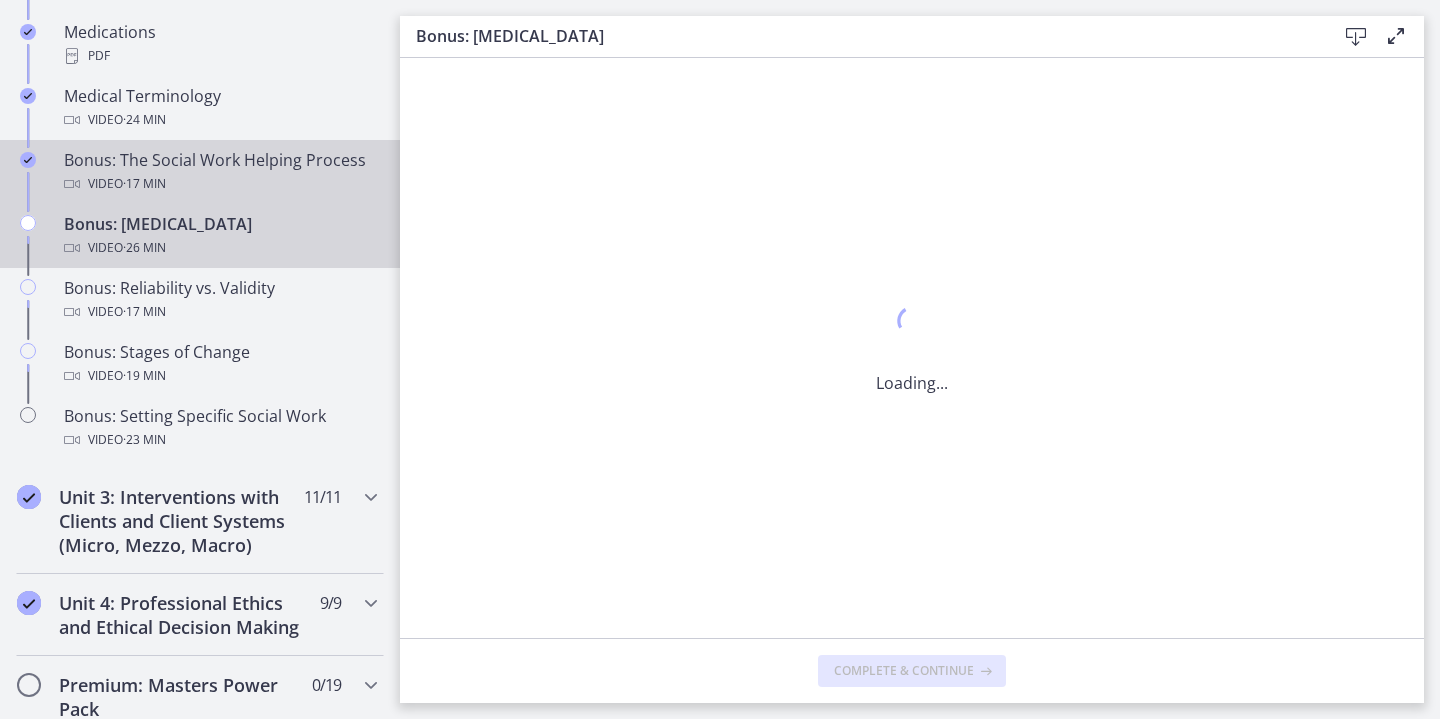 scroll, scrollTop: 0, scrollLeft: 0, axis: both 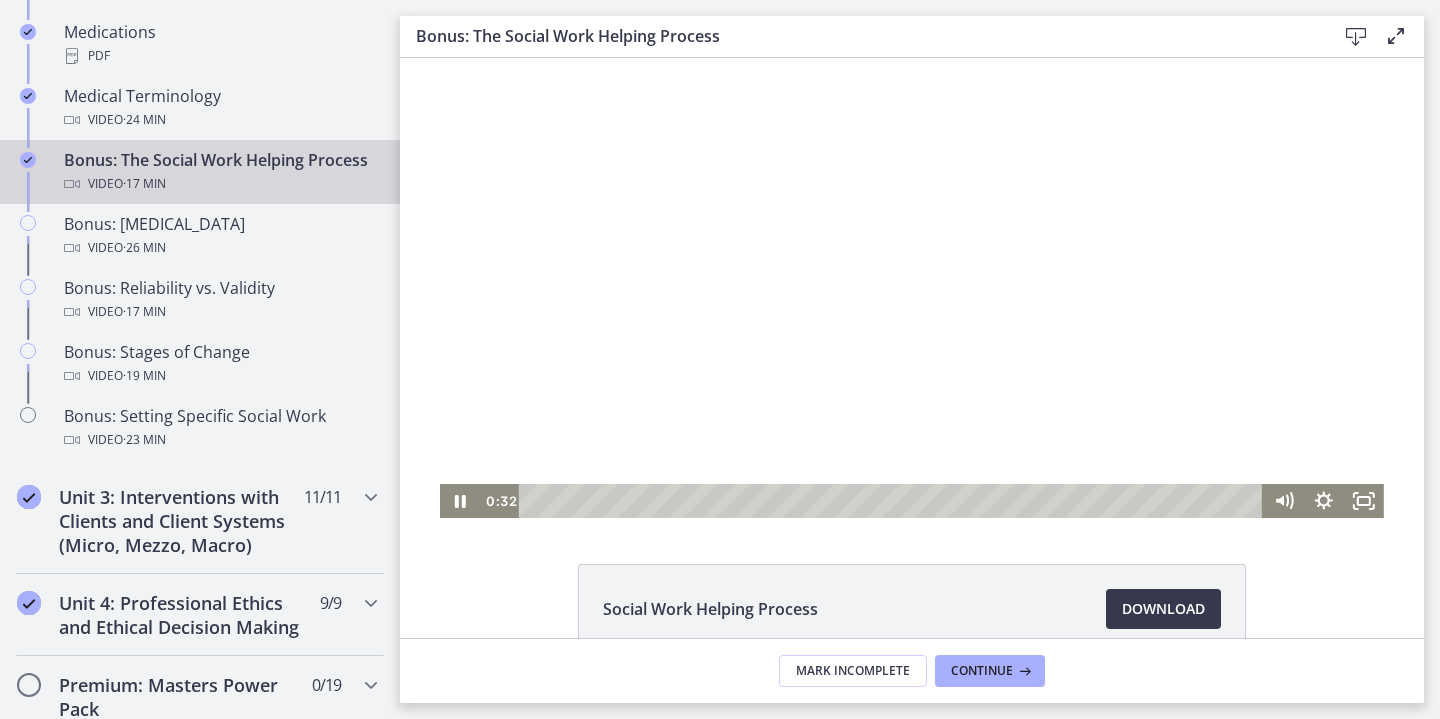 drag, startPoint x: 818, startPoint y: 444, endPoint x: 556, endPoint y: 528, distance: 275.13632 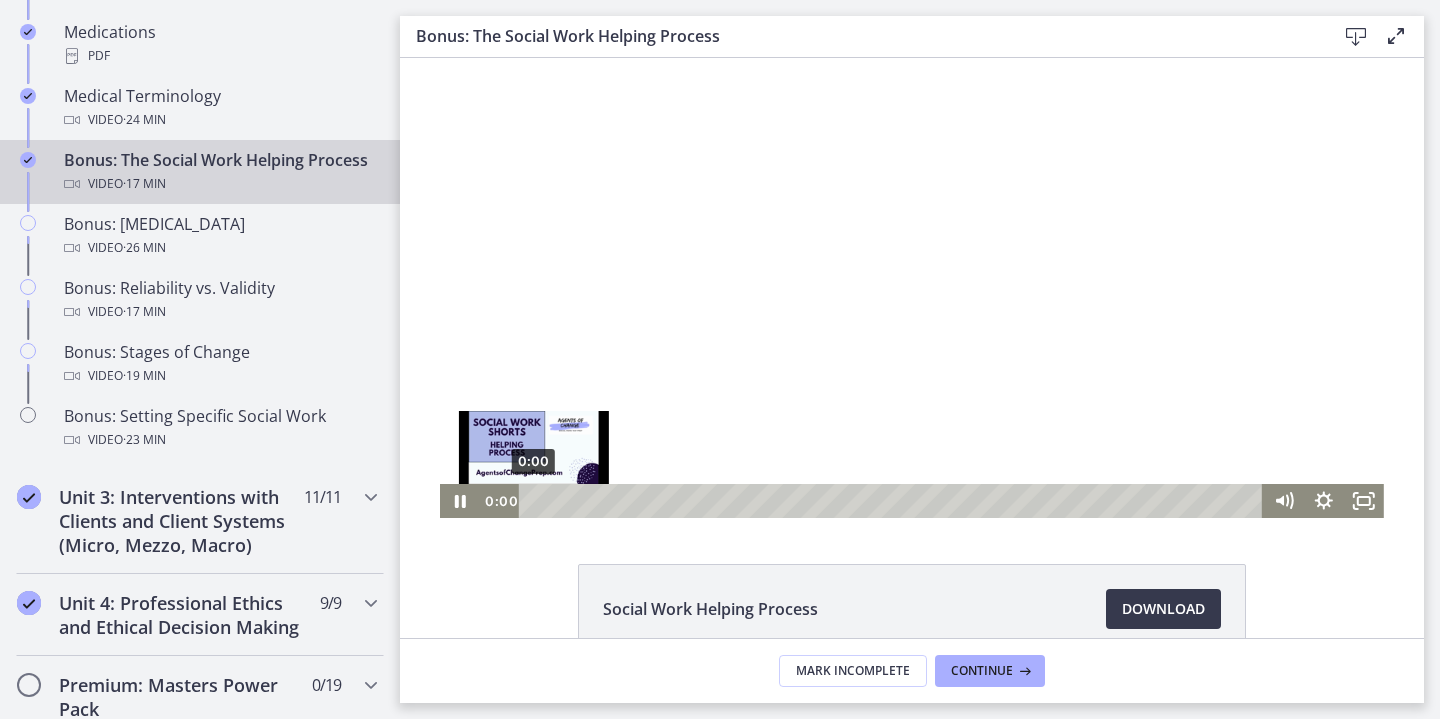 click on "0:00" at bounding box center [894, 501] 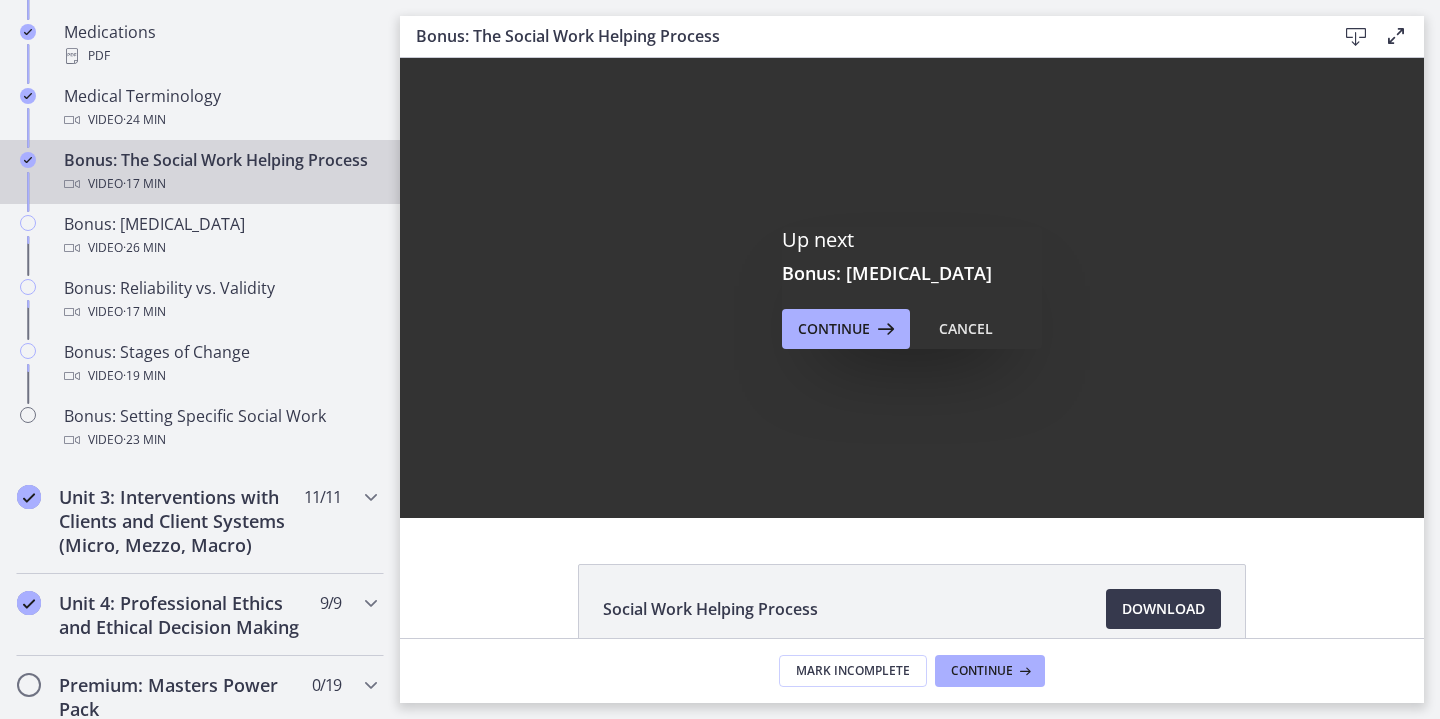 scroll, scrollTop: 0, scrollLeft: 0, axis: both 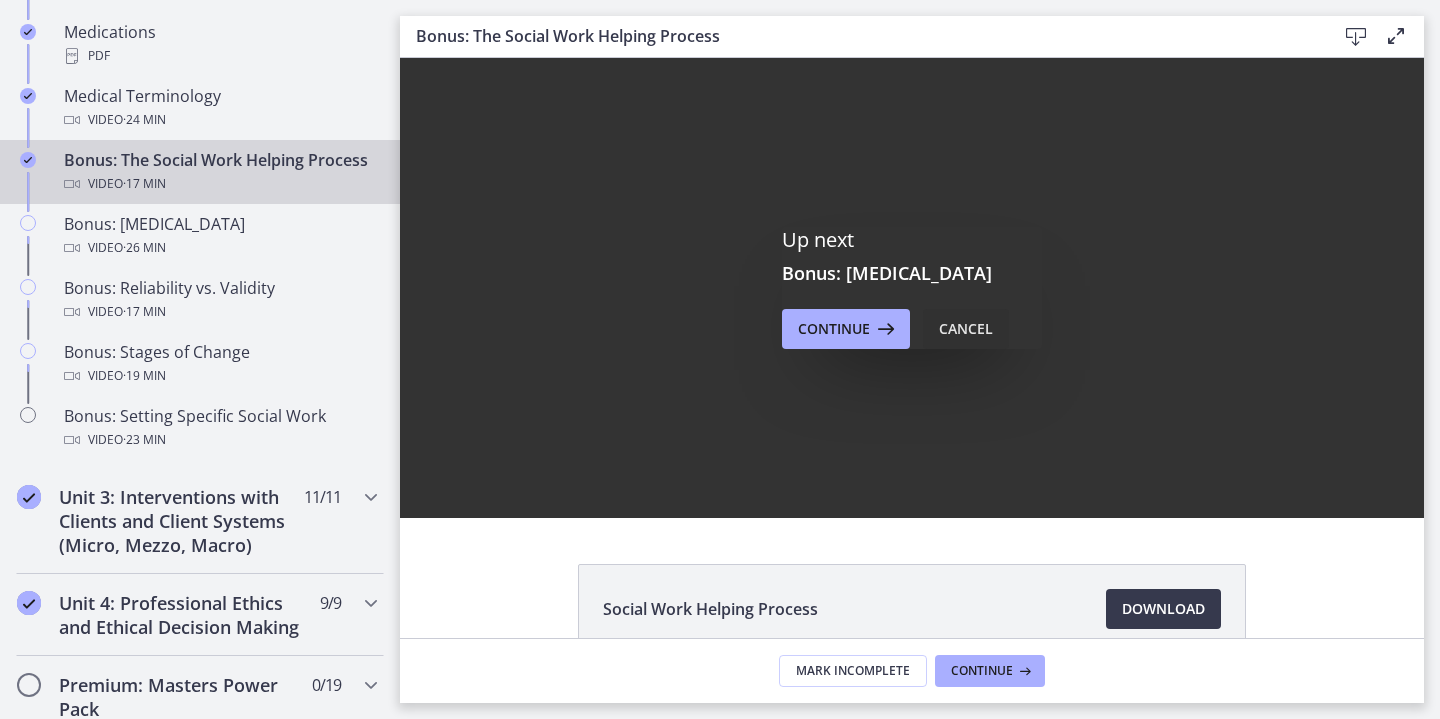 click on "Cancel" at bounding box center [966, 329] 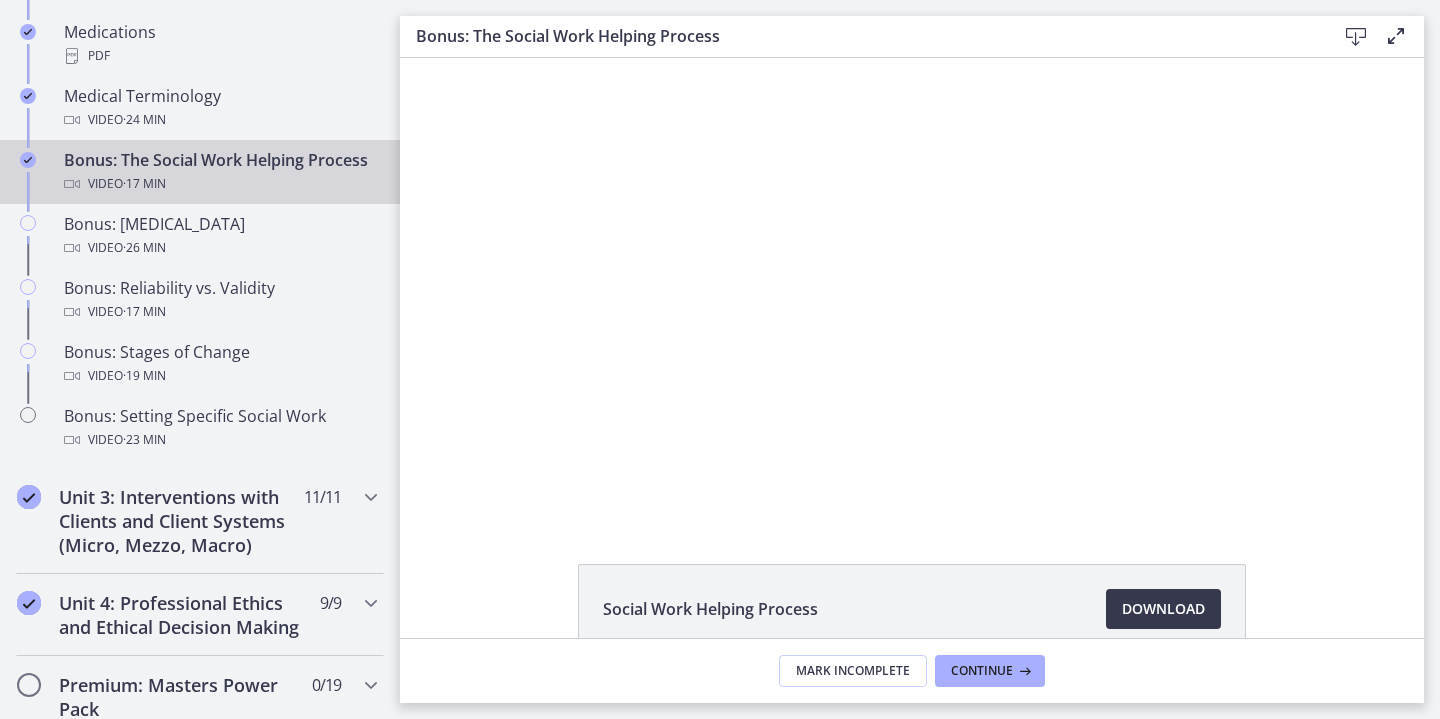 click on "Video
·  17 min" at bounding box center [220, 184] 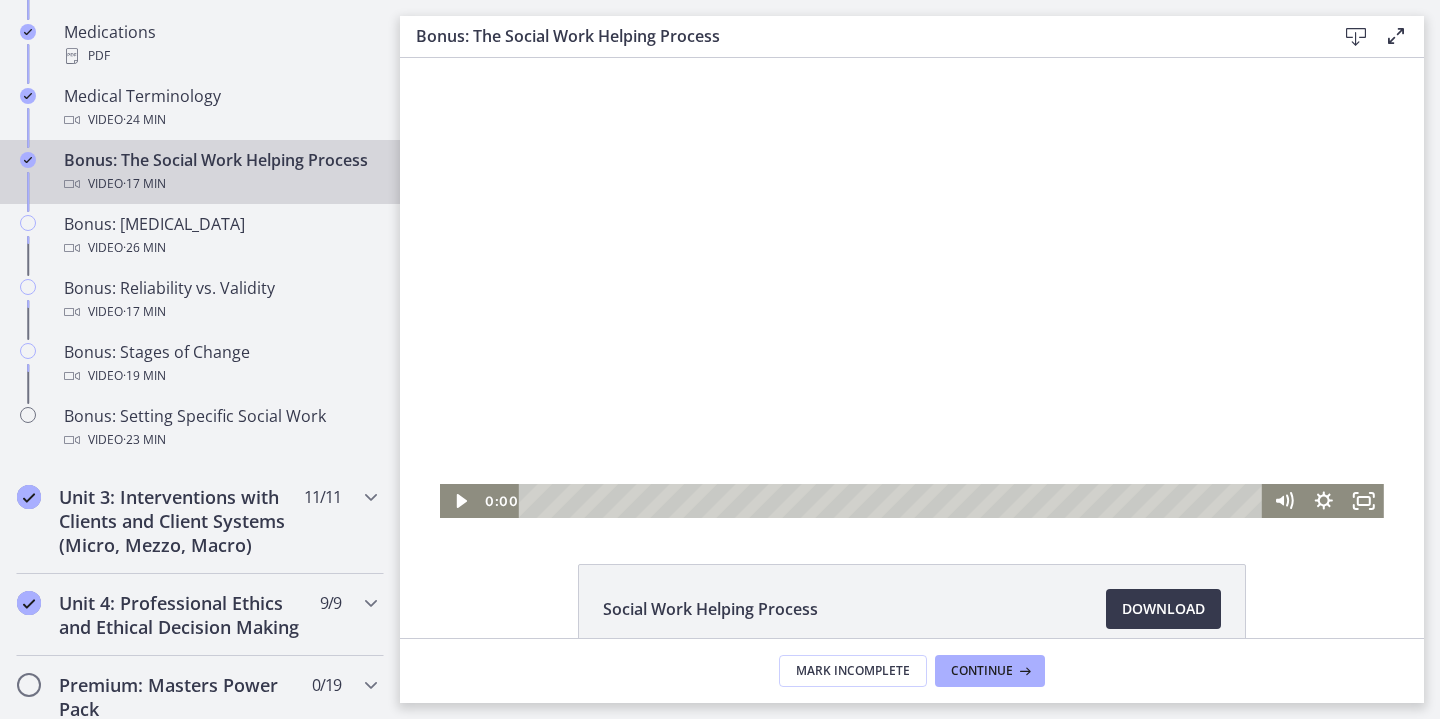 click at bounding box center [894, 501] 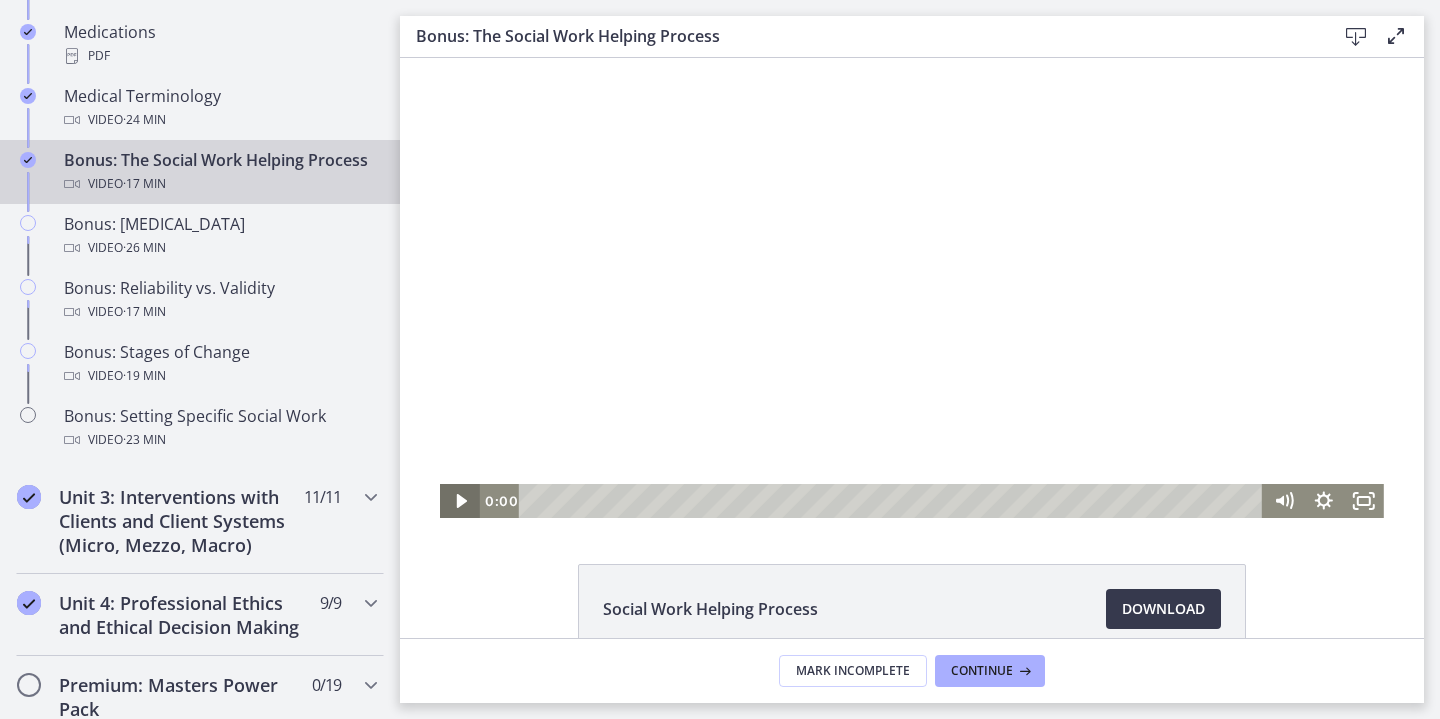 click 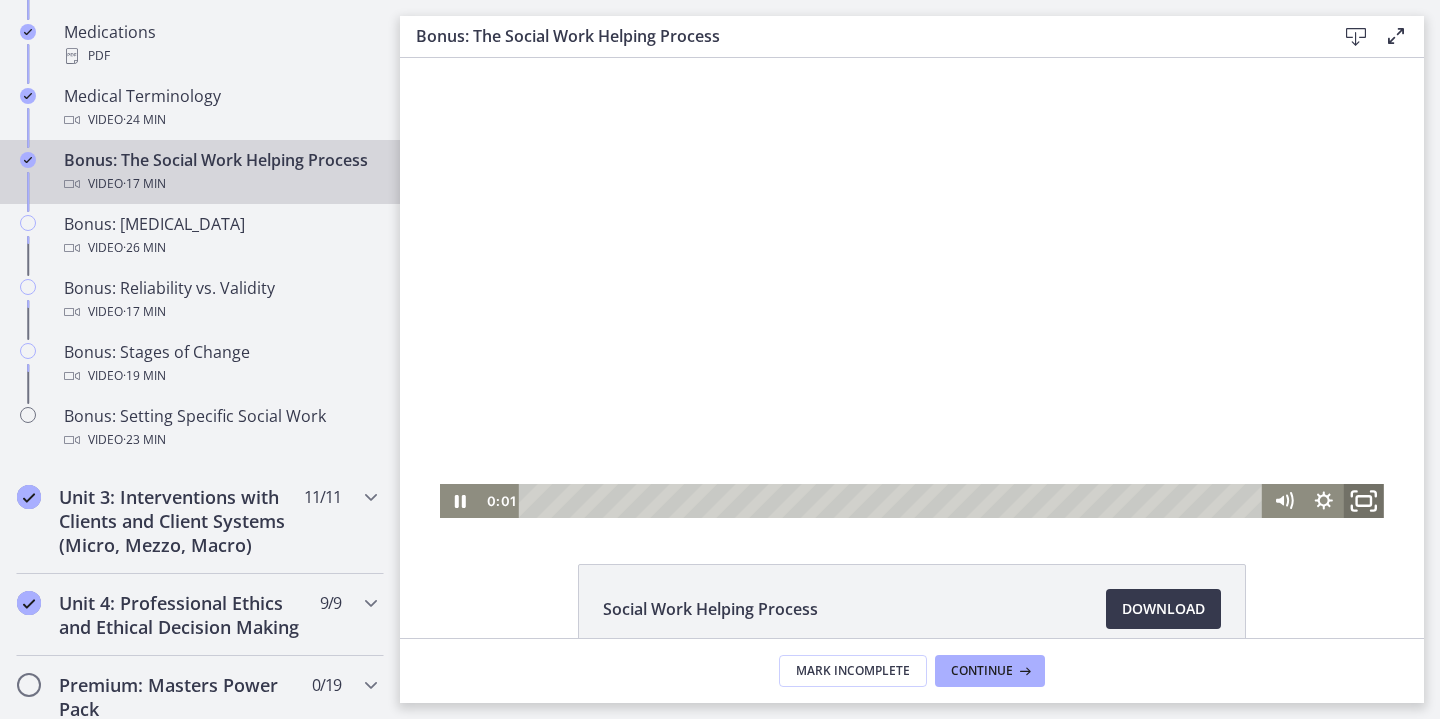 click 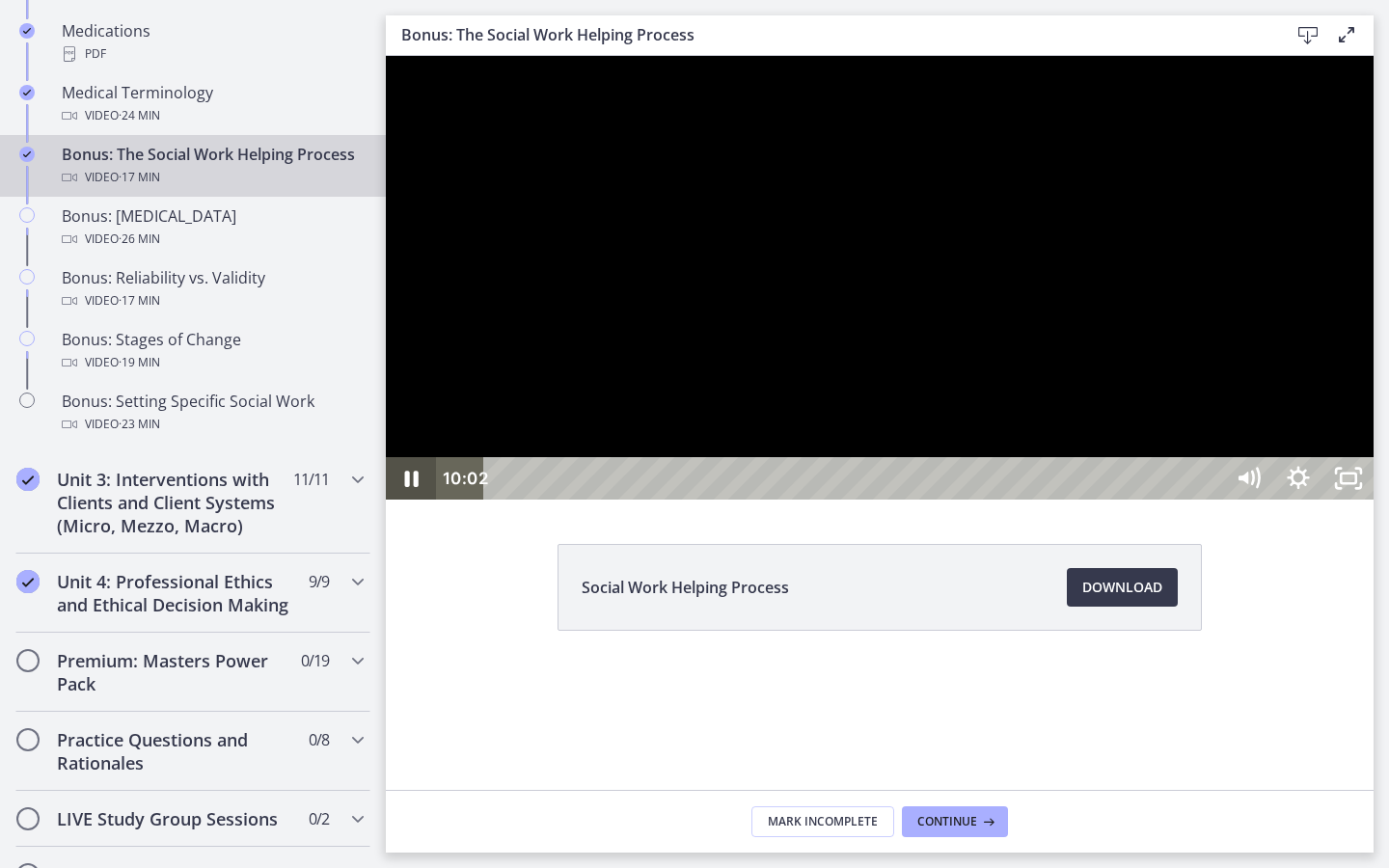 click 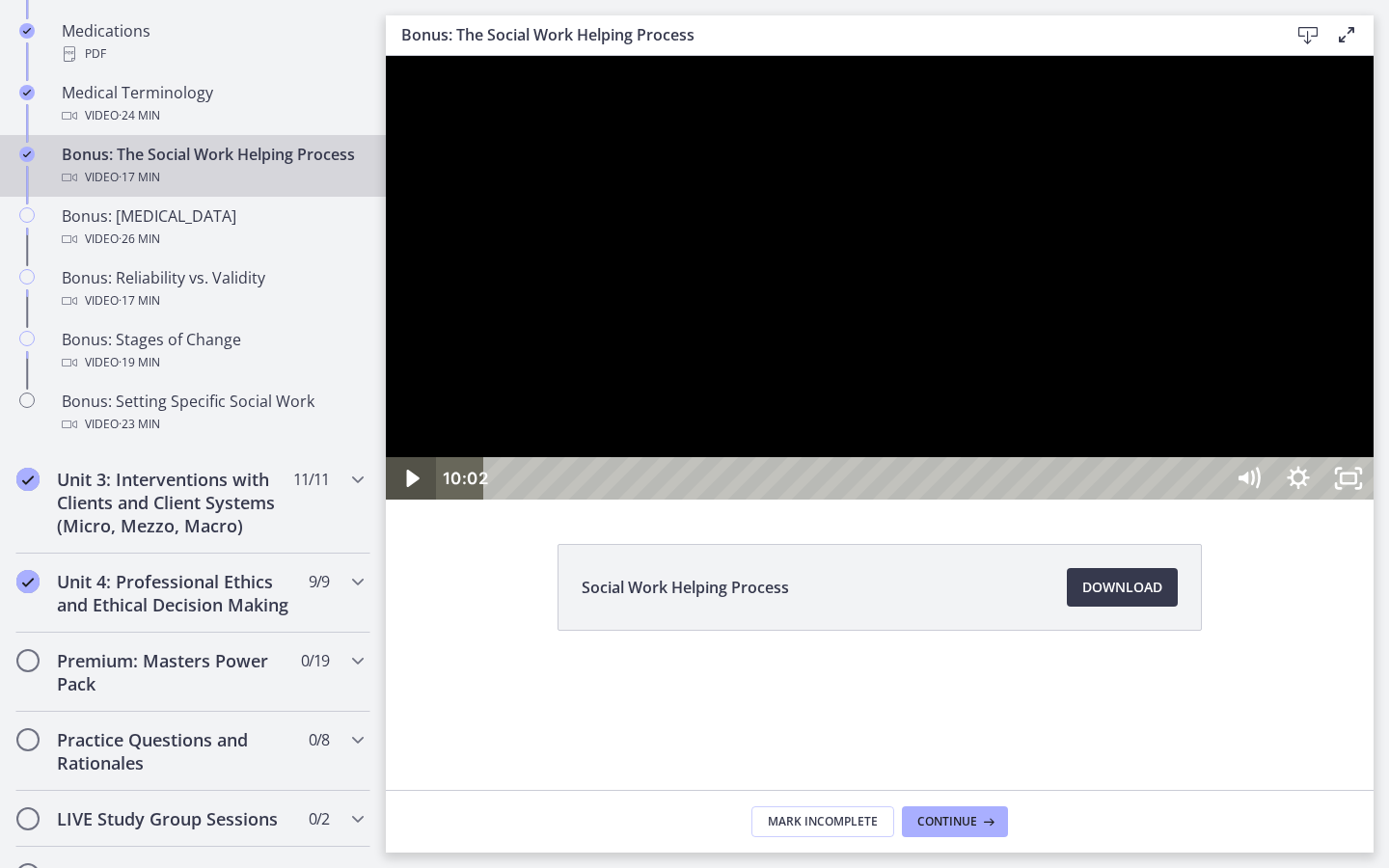click 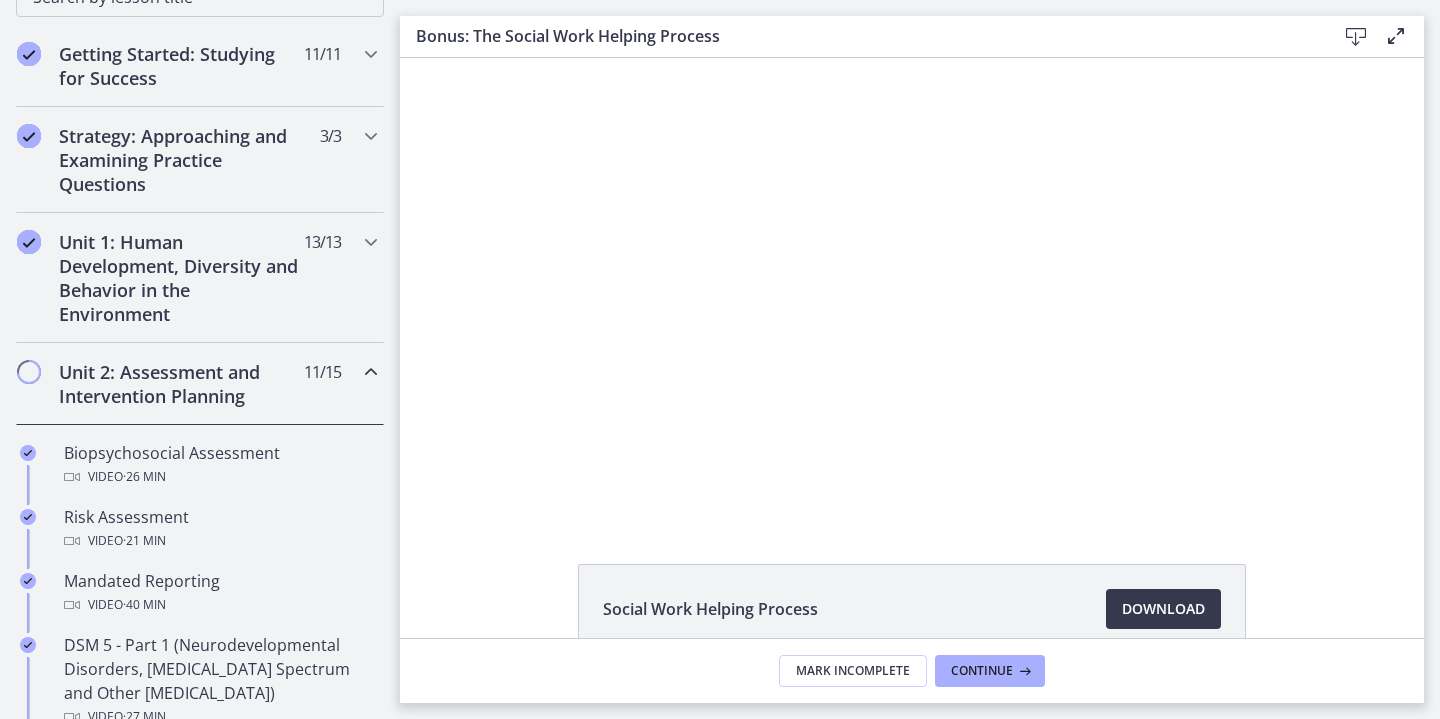 scroll, scrollTop: 353, scrollLeft: 0, axis: vertical 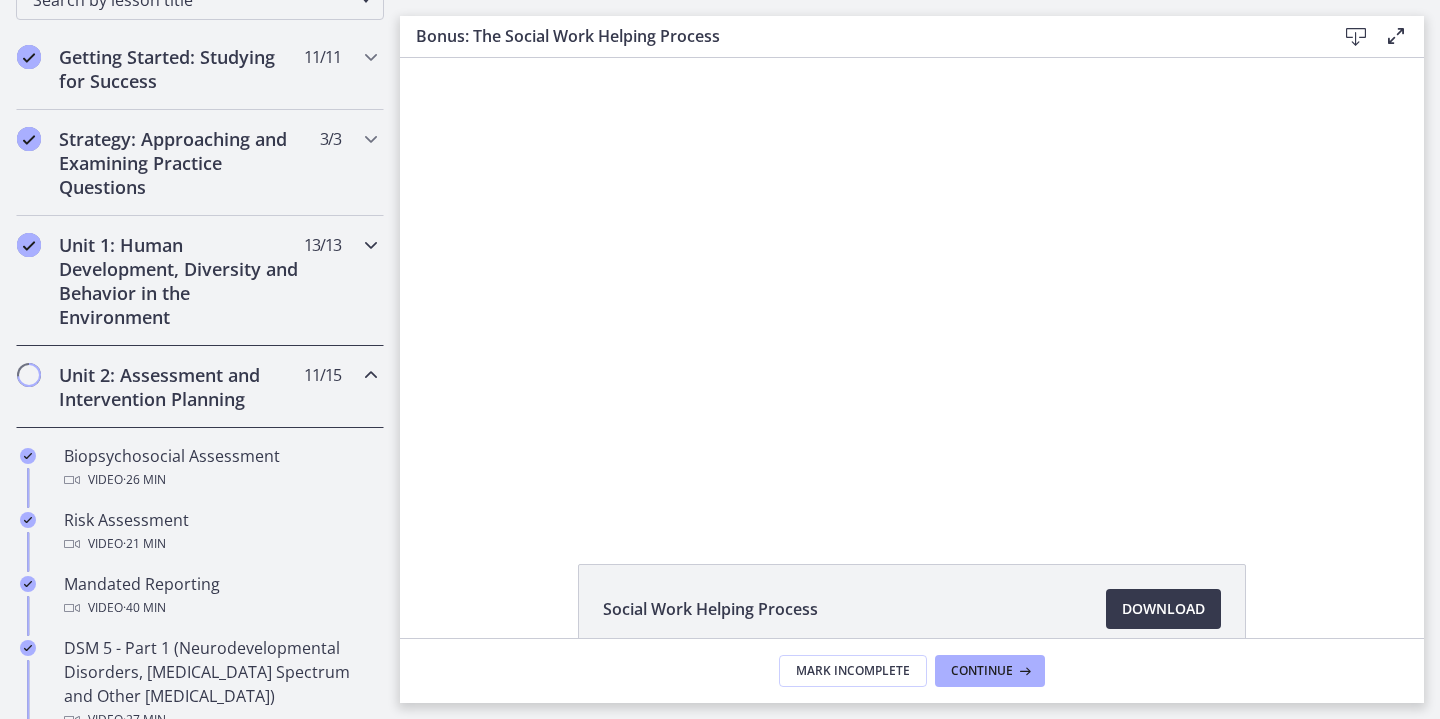click on "Unit 1: Human Development, Diversity and Behavior in the Environment" at bounding box center (181, 281) 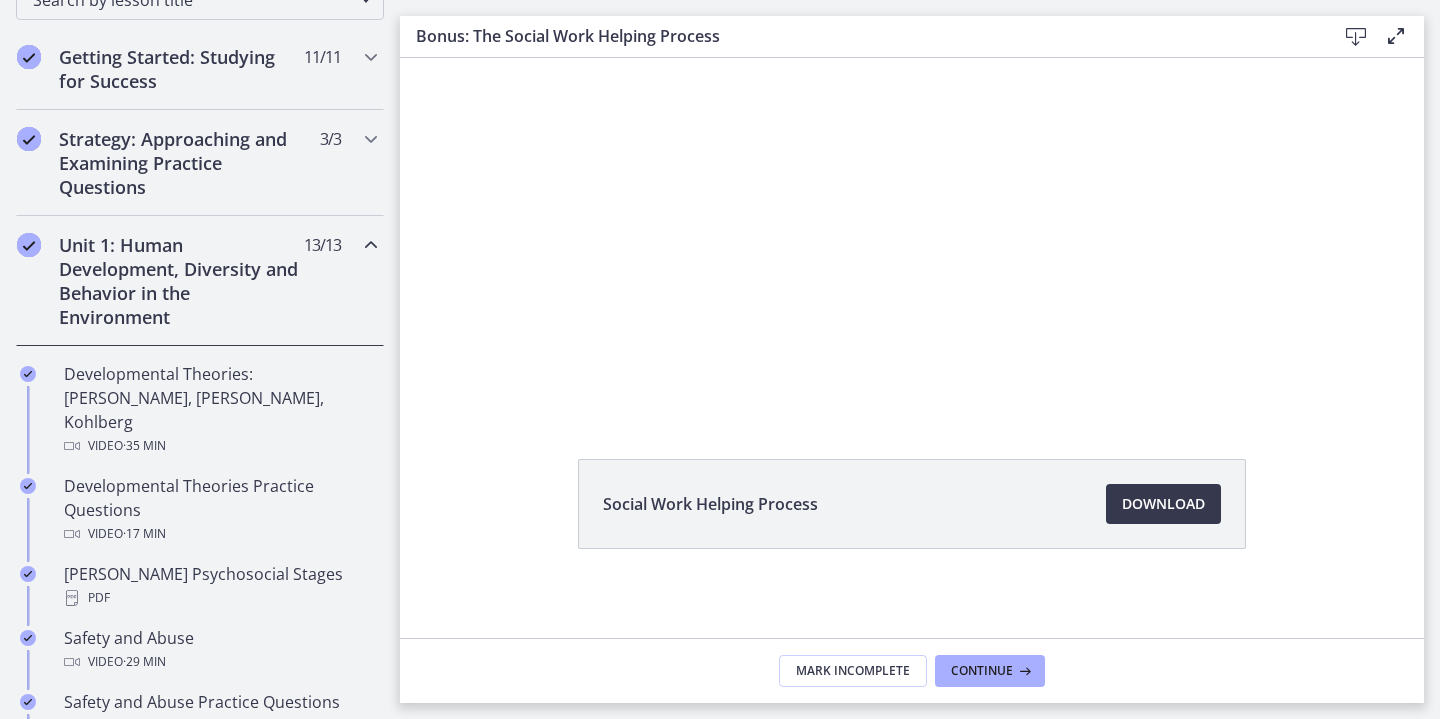 scroll, scrollTop: 106, scrollLeft: 0, axis: vertical 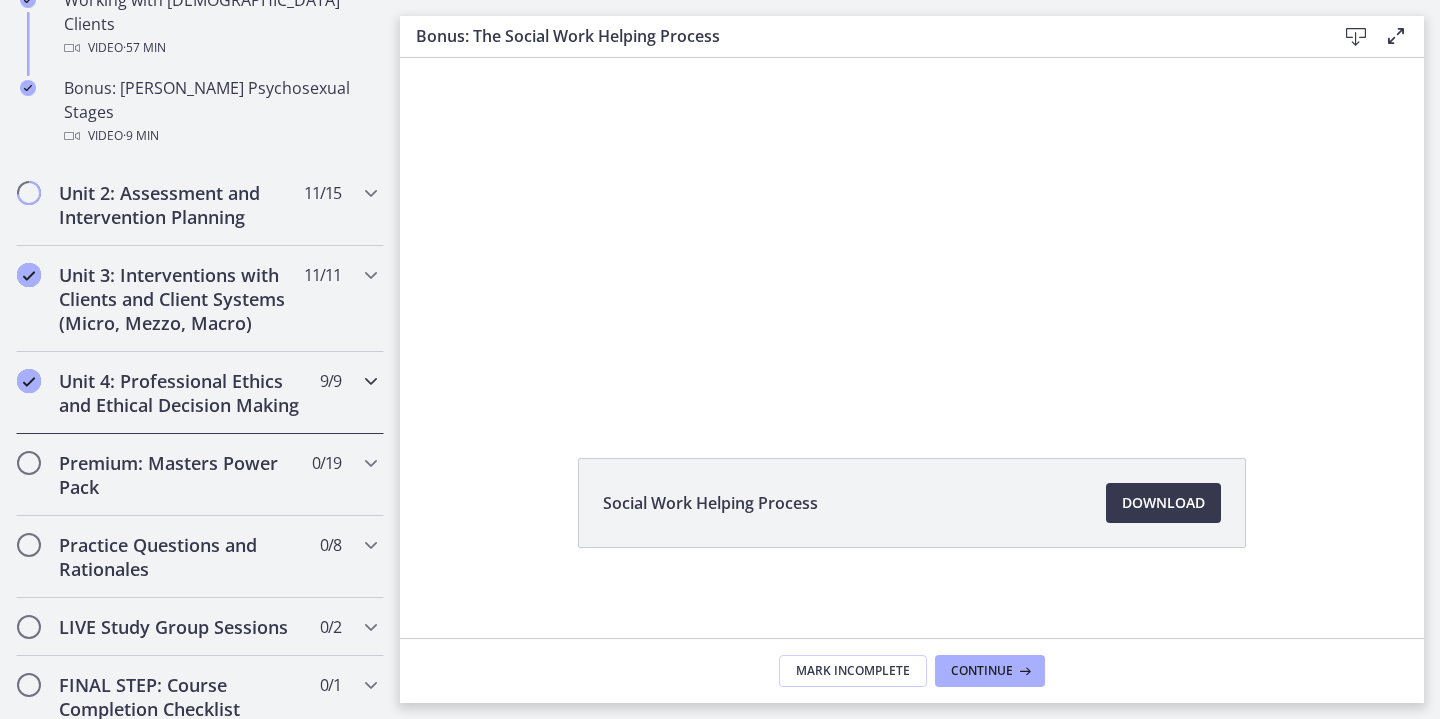 click on "Unit 4: Professional Ethics and Ethical Decision Making" at bounding box center (181, 393) 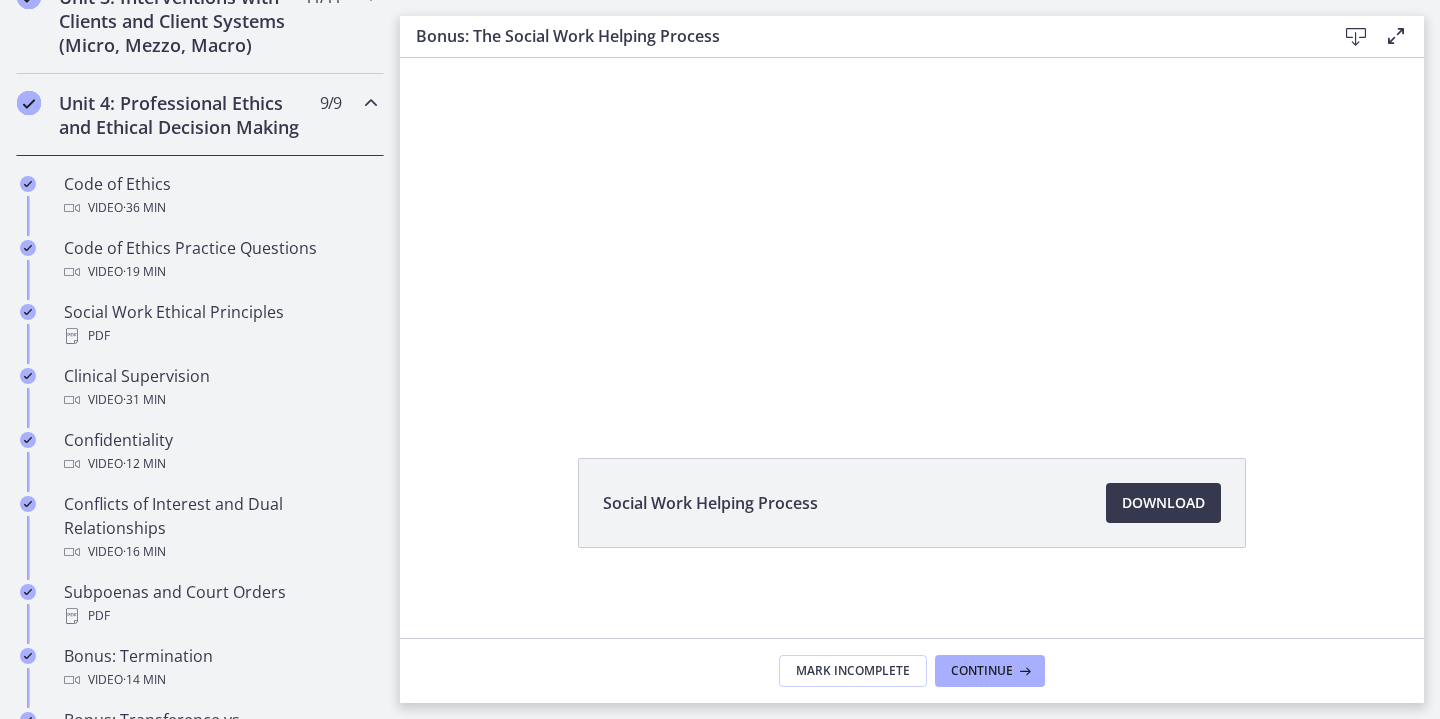 scroll, scrollTop: 812, scrollLeft: 0, axis: vertical 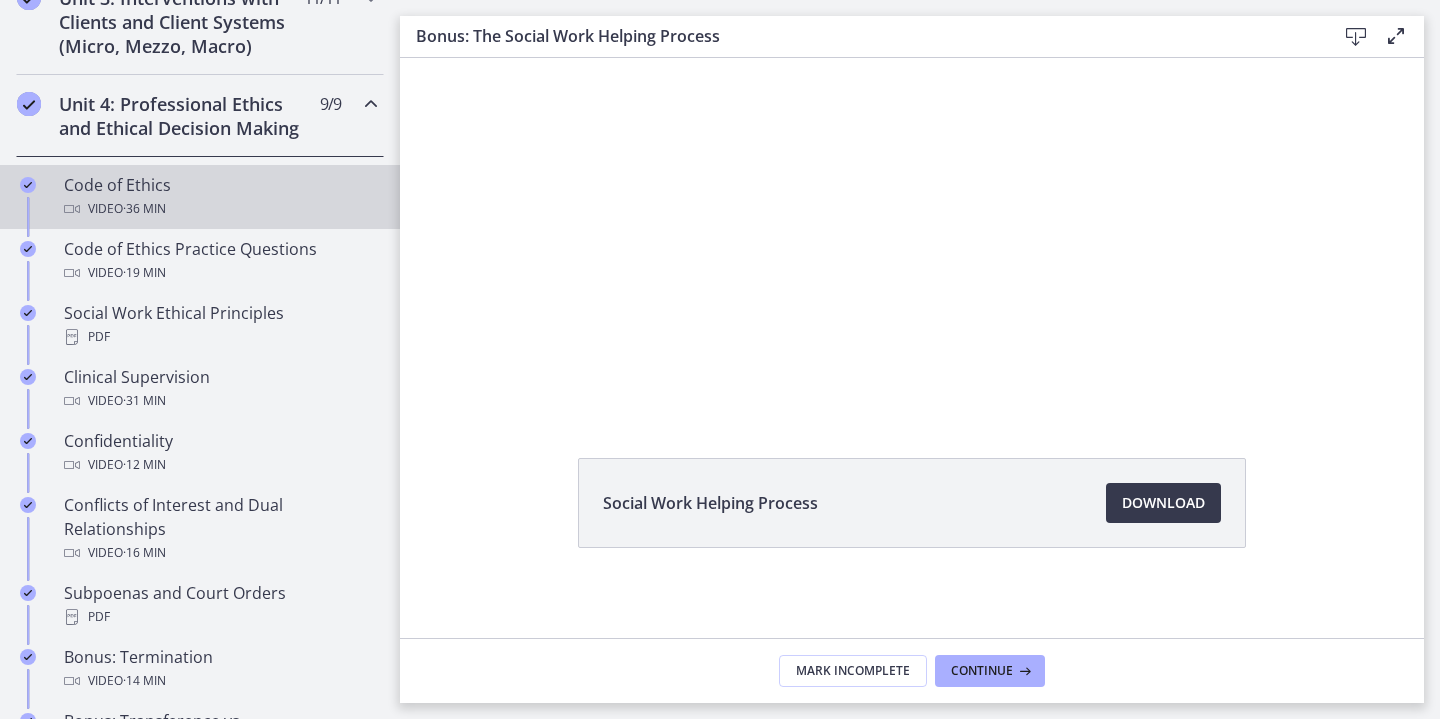 click on "Video
·  36 min" at bounding box center [220, 209] 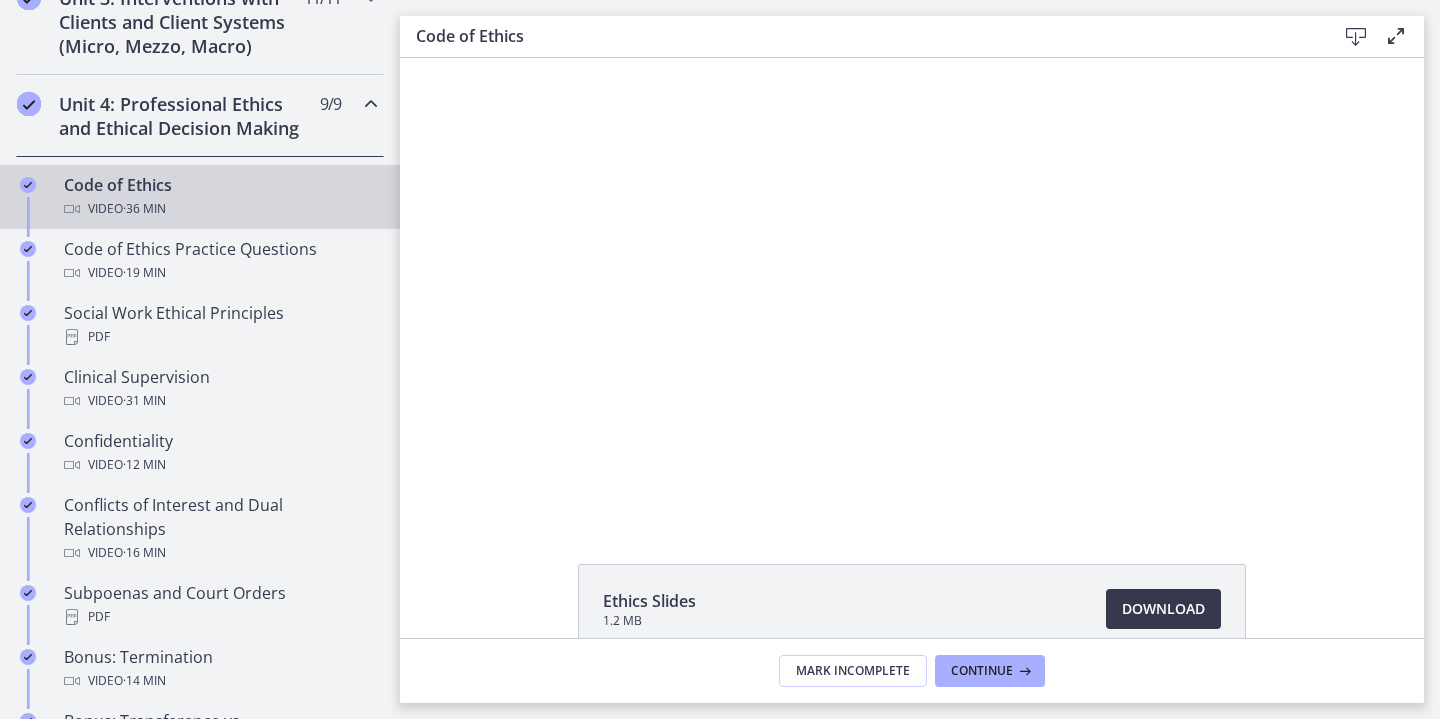 scroll, scrollTop: 0, scrollLeft: 0, axis: both 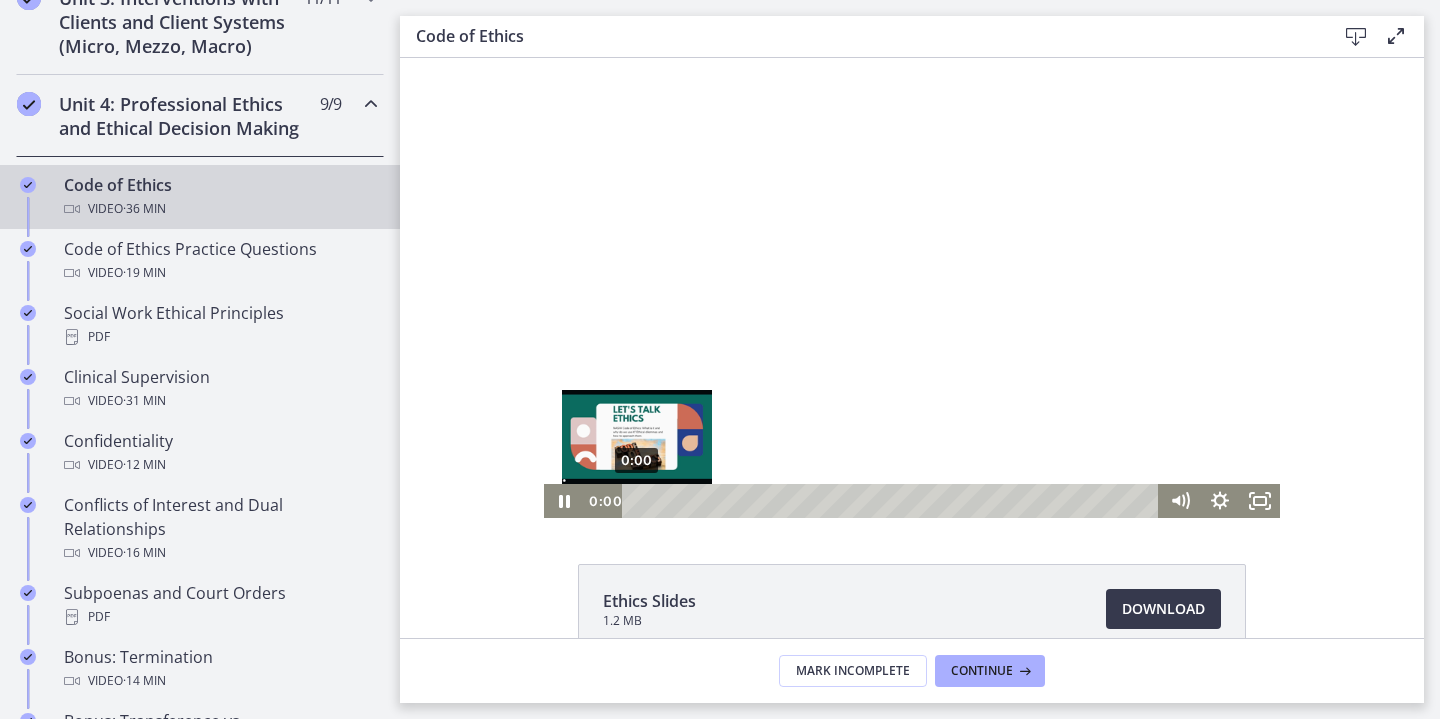 click on "0:00" at bounding box center [893, 501] 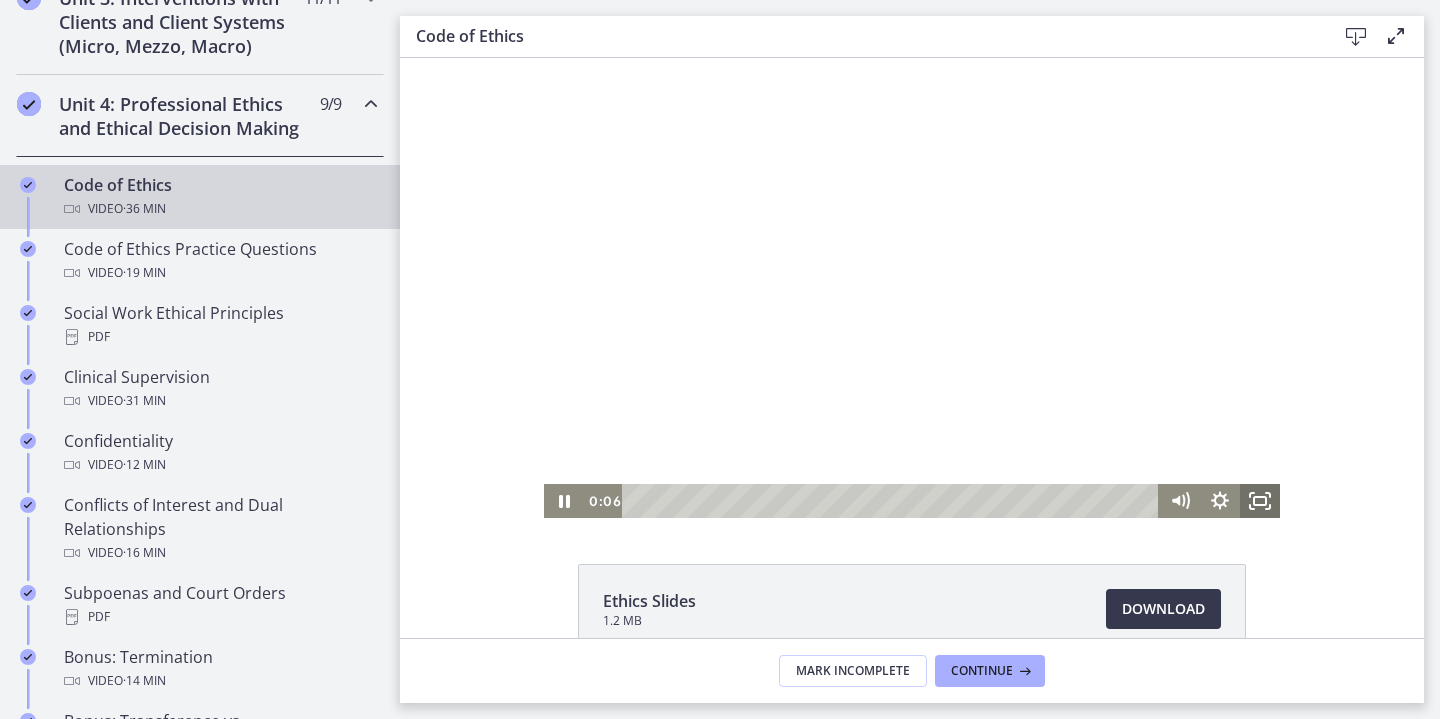 click 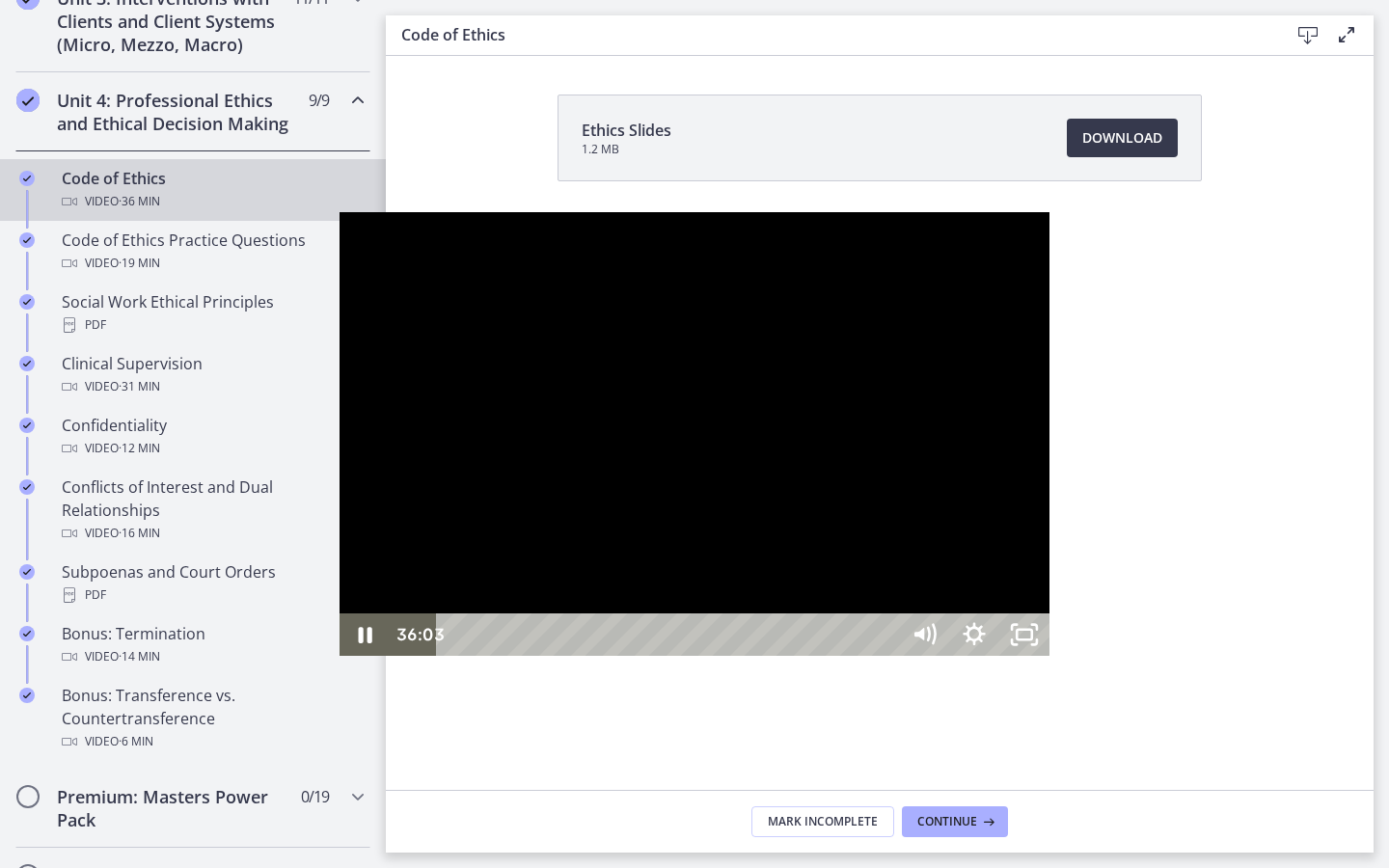 drag, startPoint x: 514, startPoint y: 416, endPoint x: 242, endPoint y: 384, distance: 273.8759 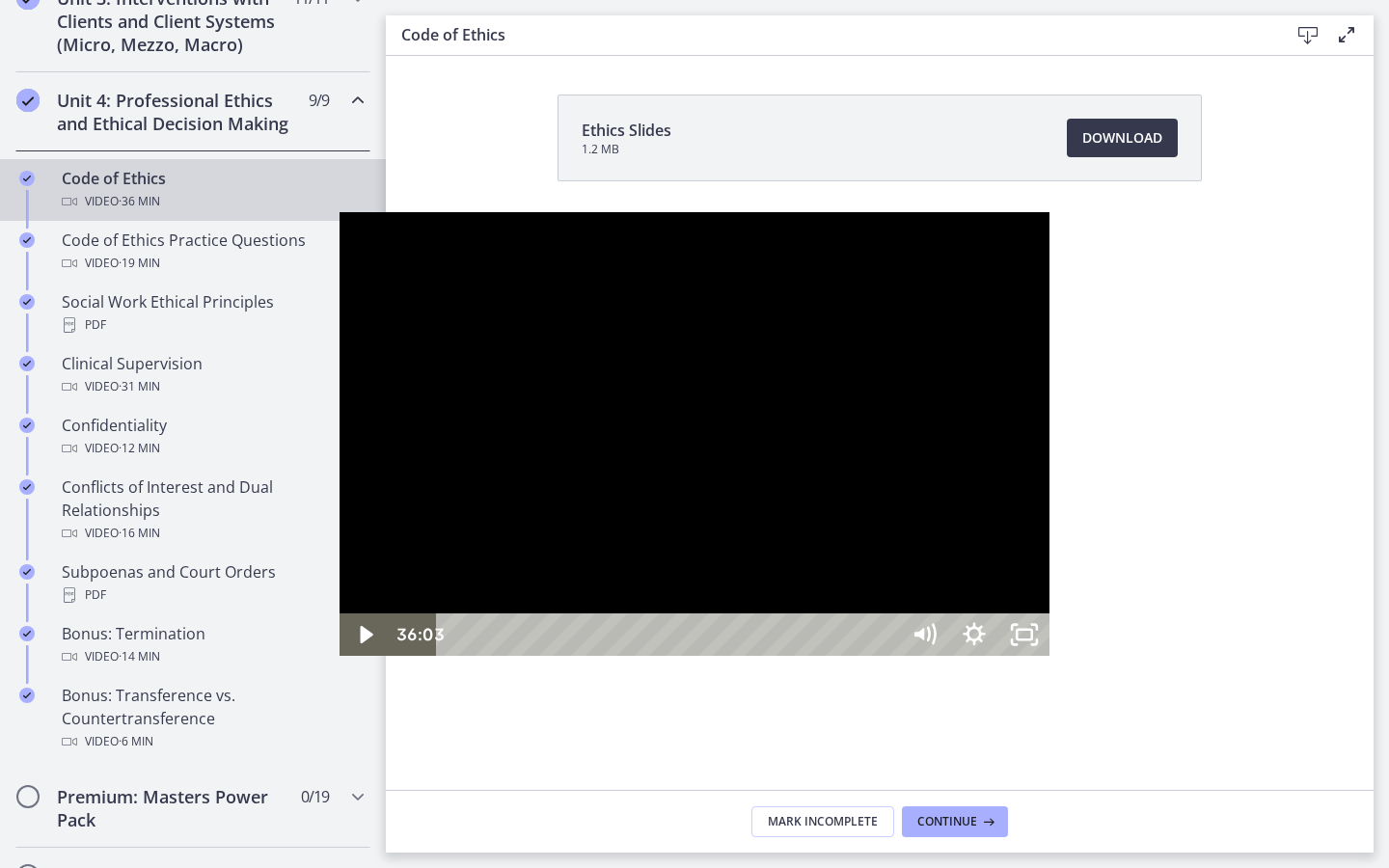 drag, startPoint x: 523, startPoint y: 420, endPoint x: 379, endPoint y: 385, distance: 148.19244 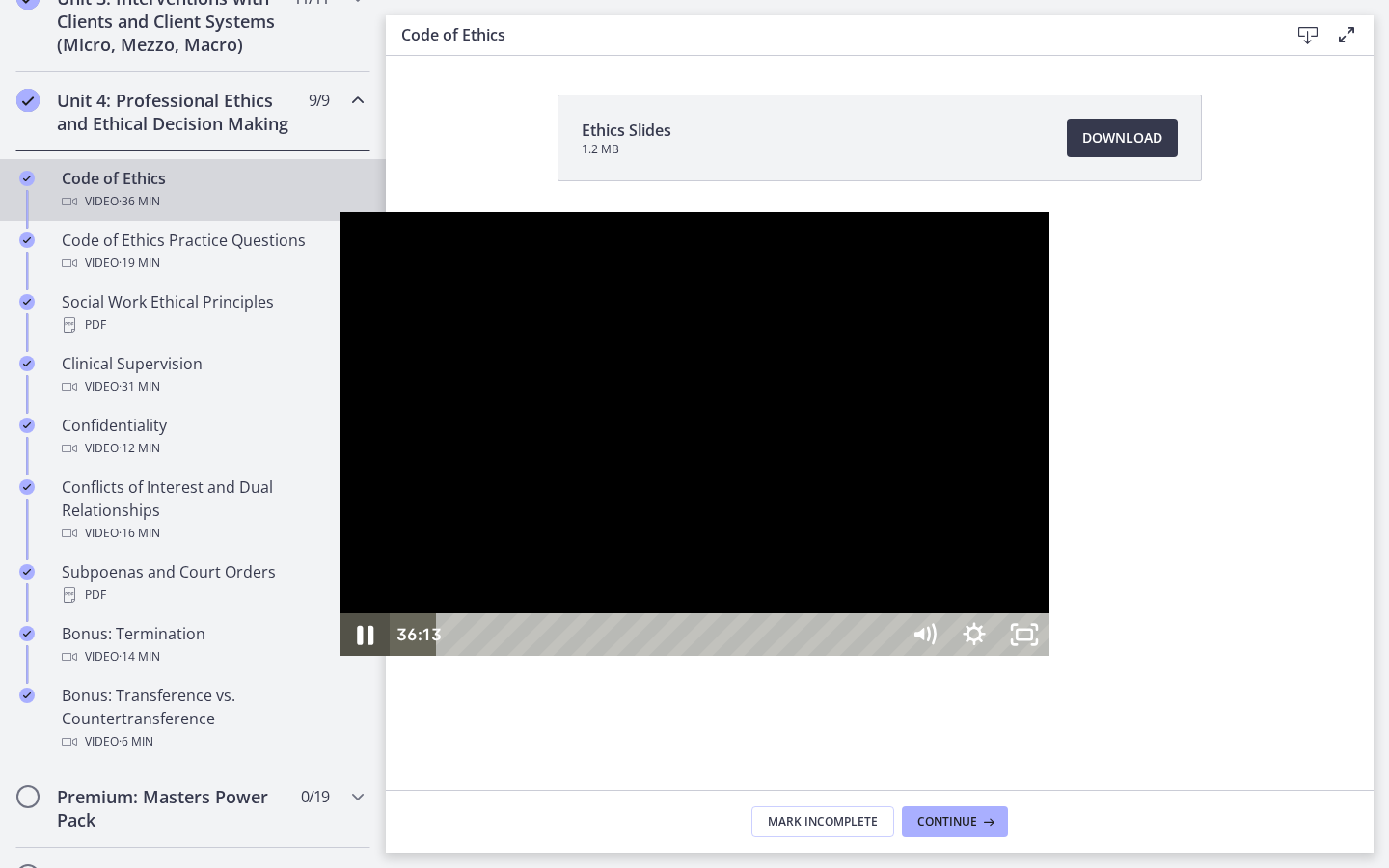 click 